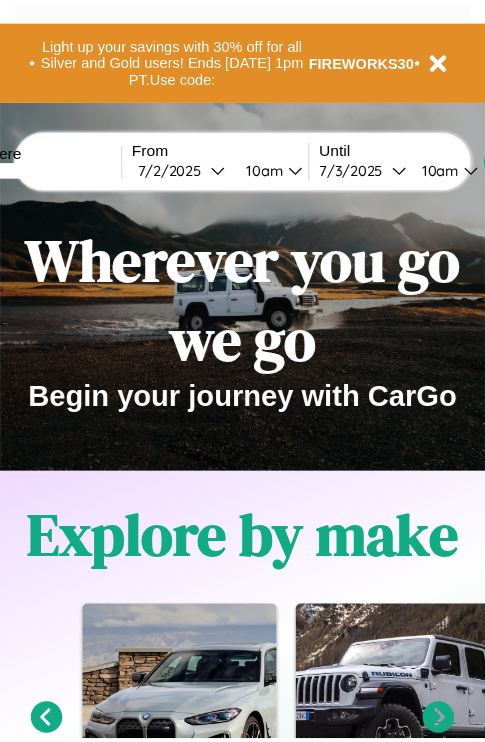 scroll, scrollTop: 0, scrollLeft: 0, axis: both 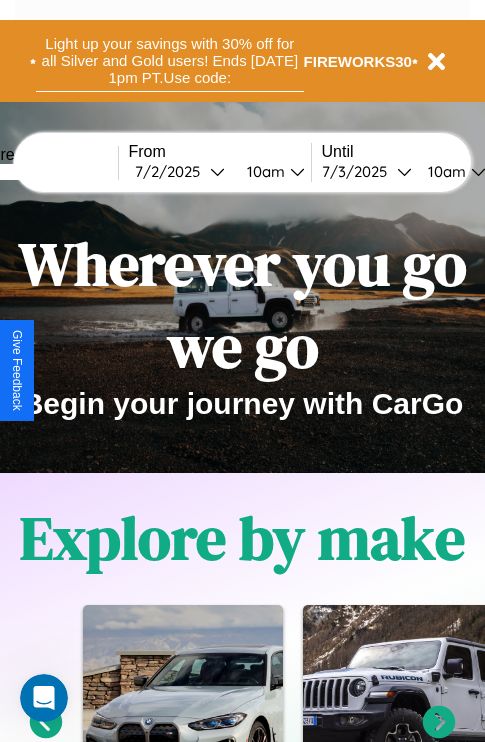 click on "Light up your savings with 30% off for all Silver and Gold users! Ends [DATE] 1pm PT.  Use code:" at bounding box center (170, 61) 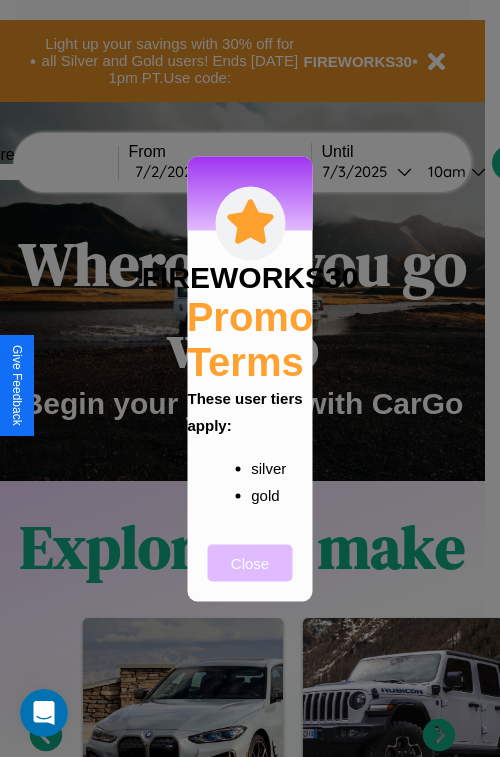 click on "Close" at bounding box center (250, 562) 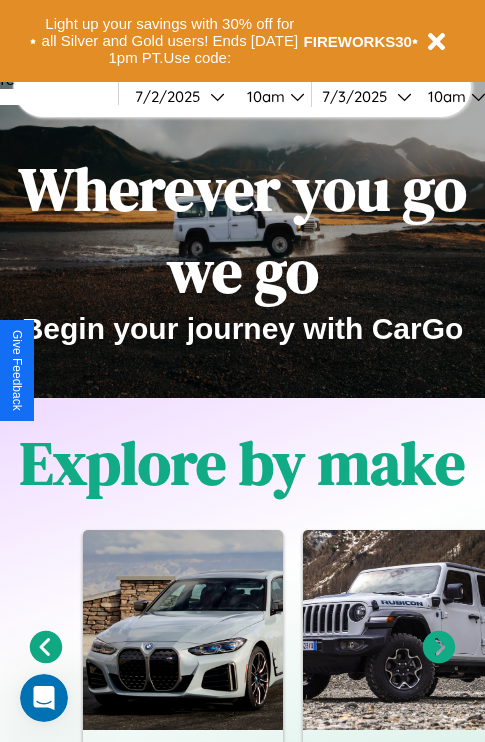 scroll, scrollTop: 308, scrollLeft: 0, axis: vertical 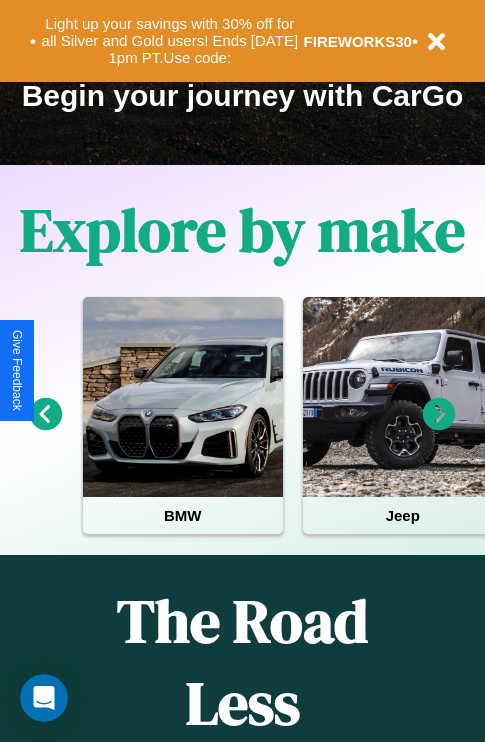 click 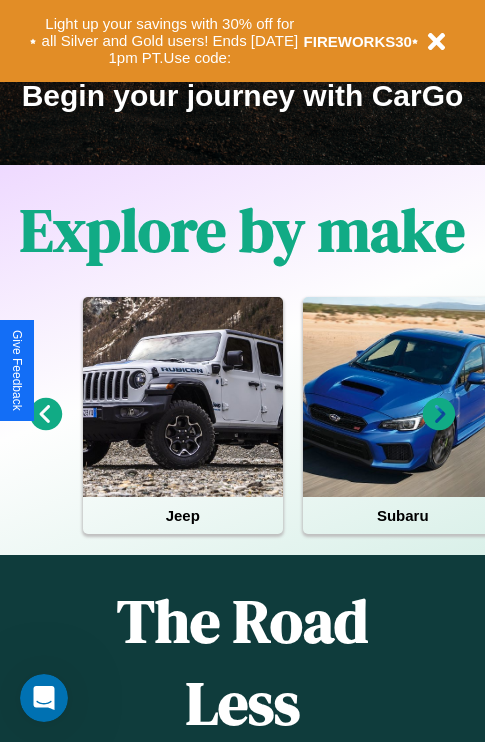 click 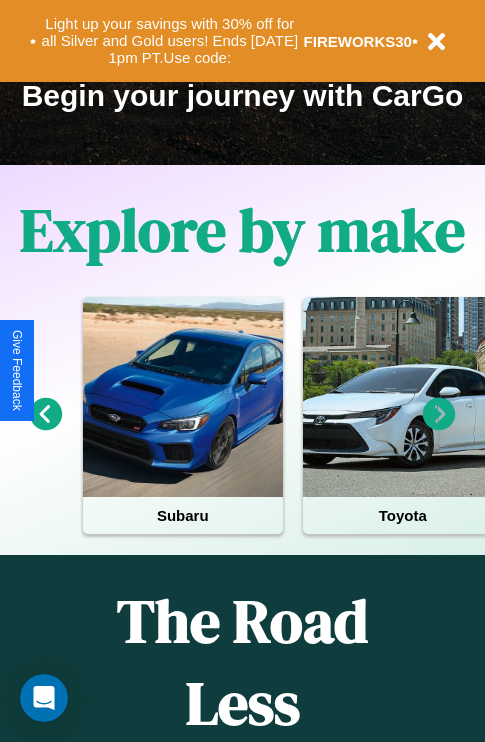 click 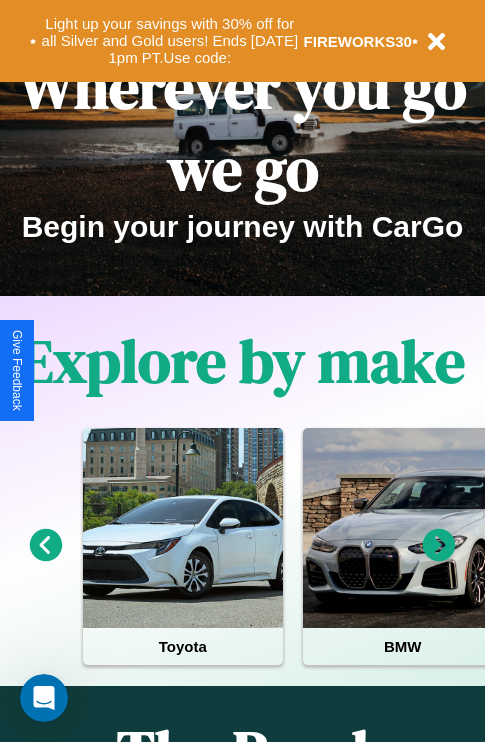 scroll, scrollTop: 0, scrollLeft: 0, axis: both 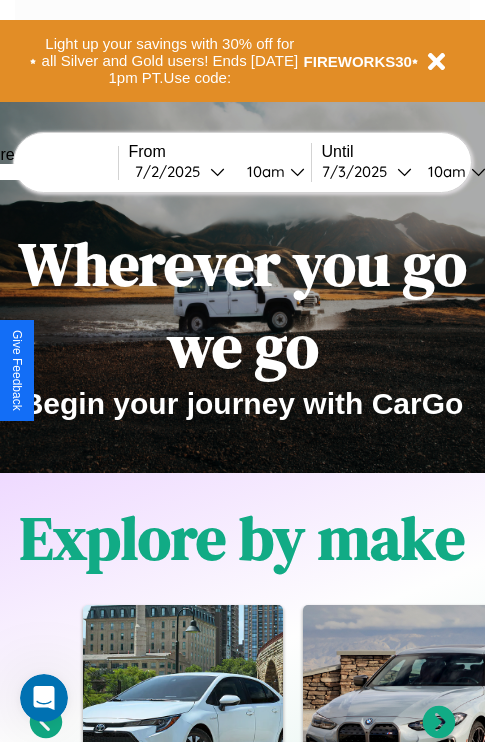 click at bounding box center (43, 172) 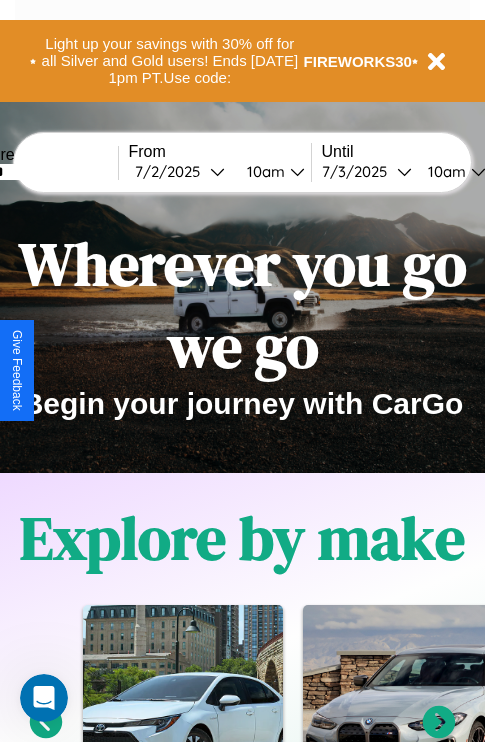 type on "******" 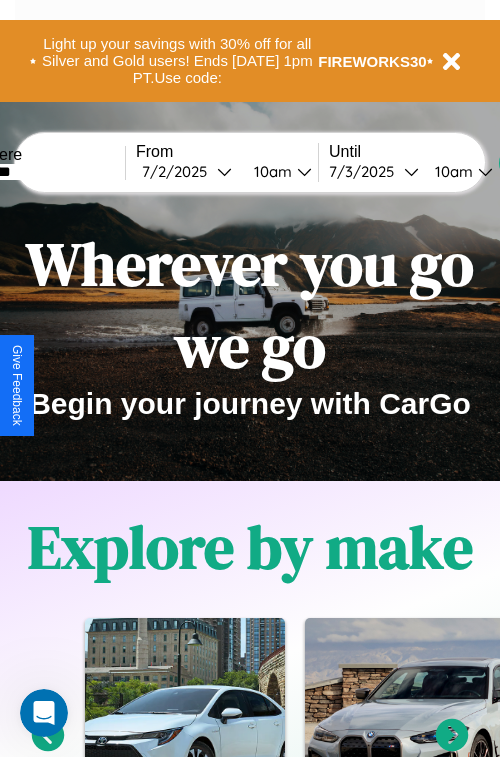 select on "*" 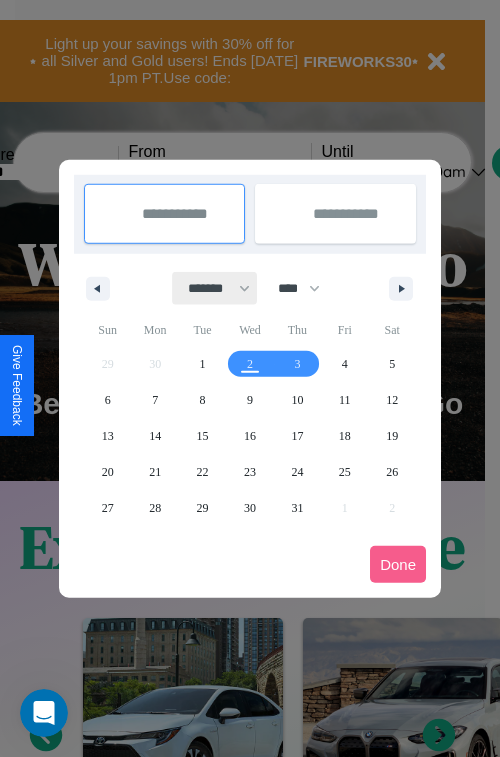 click on "******* ******** ***** ***** *** **** **** ****** ********* ******* ******** ********" at bounding box center (215, 288) 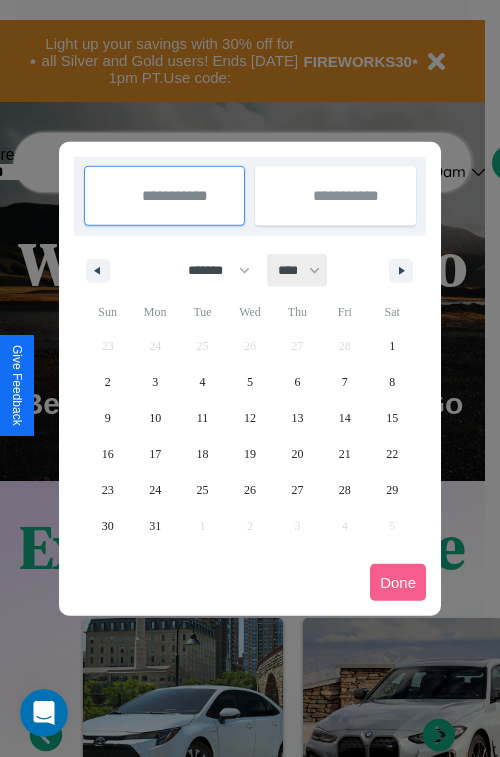 click on "**** **** **** **** **** **** **** **** **** **** **** **** **** **** **** **** **** **** **** **** **** **** **** **** **** **** **** **** **** **** **** **** **** **** **** **** **** **** **** **** **** **** **** **** **** **** **** **** **** **** **** **** **** **** **** **** **** **** **** **** **** **** **** **** **** **** **** **** **** **** **** **** **** **** **** **** **** **** **** **** **** **** **** **** **** **** **** **** **** **** **** **** **** **** **** **** **** **** **** **** **** **** **** **** **** **** **** **** **** **** **** **** **** **** **** **** **** **** **** **** ****" at bounding box center [298, 270] 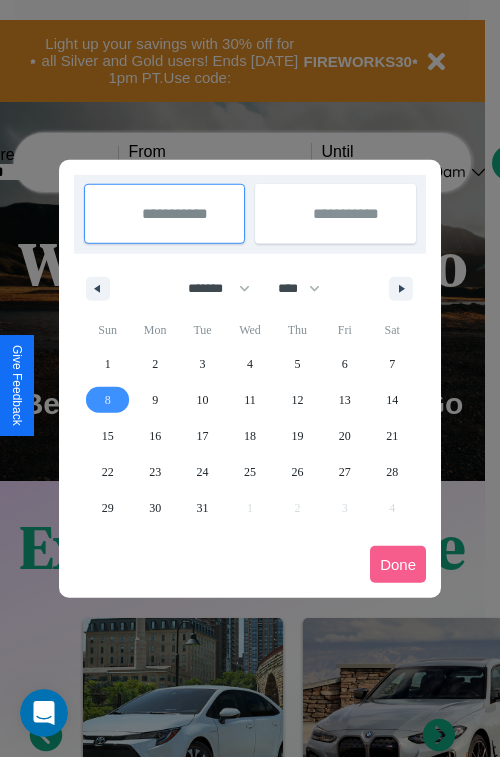 click on "8" at bounding box center [108, 400] 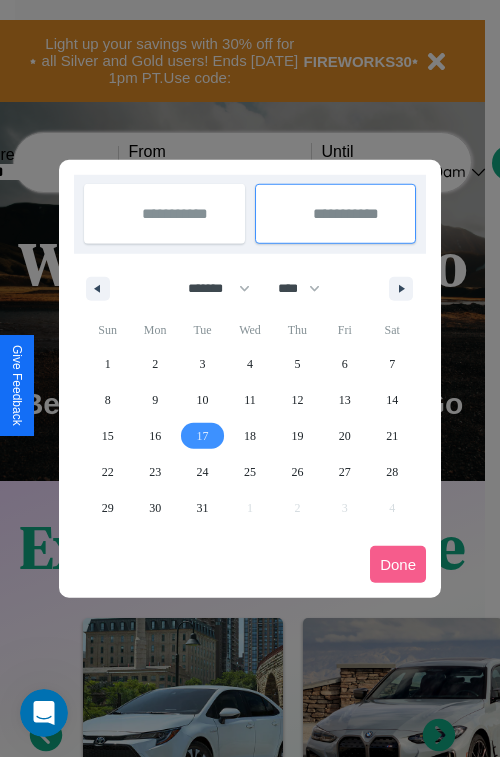 click on "17" at bounding box center [203, 436] 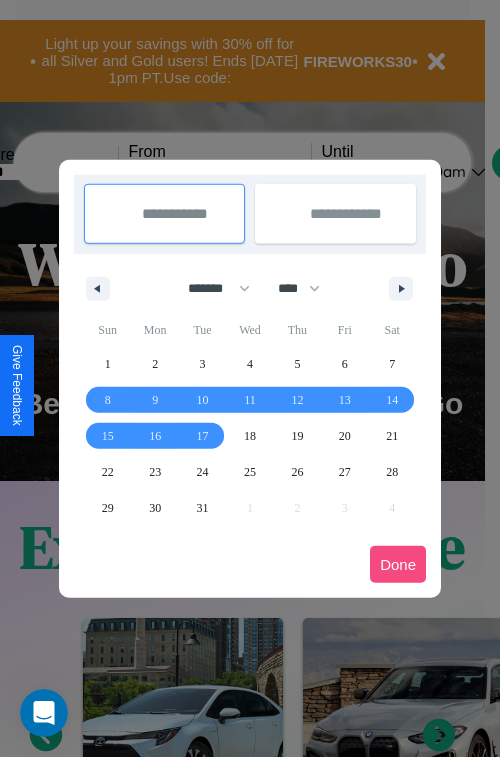 click on "Done" at bounding box center (398, 564) 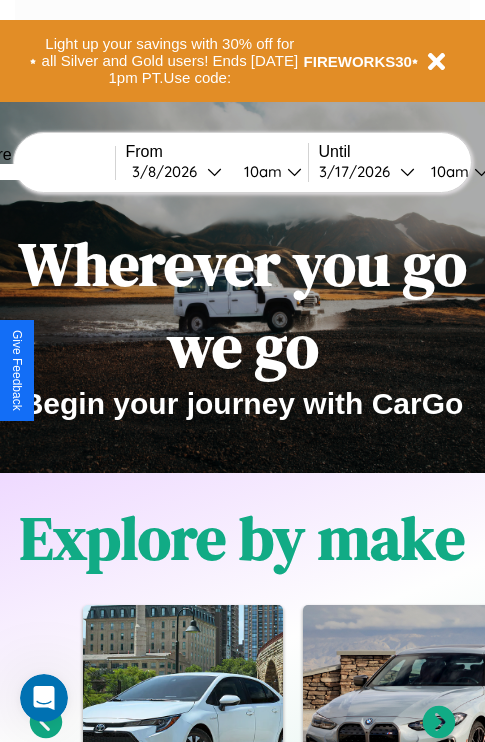 scroll, scrollTop: 0, scrollLeft: 70, axis: horizontal 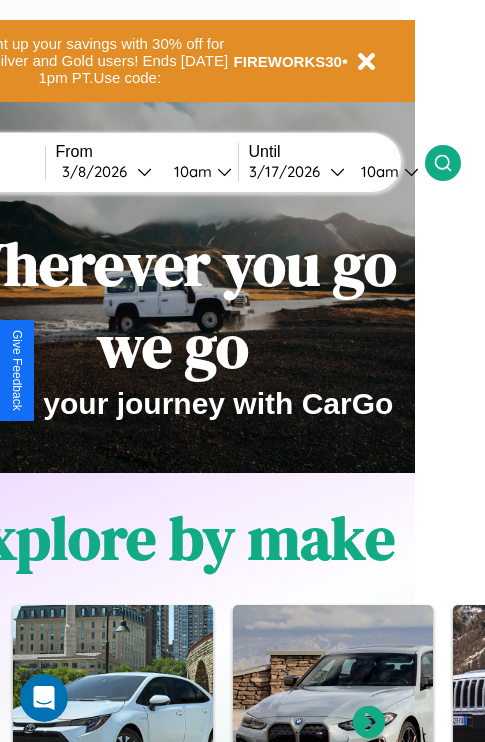 click 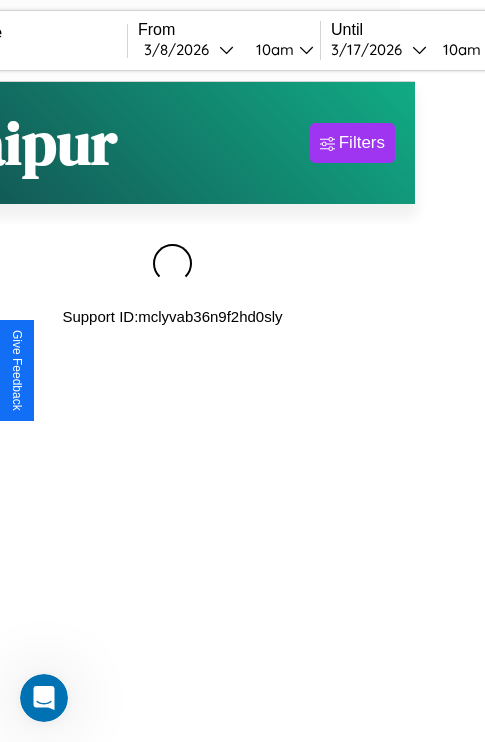 scroll, scrollTop: 0, scrollLeft: 0, axis: both 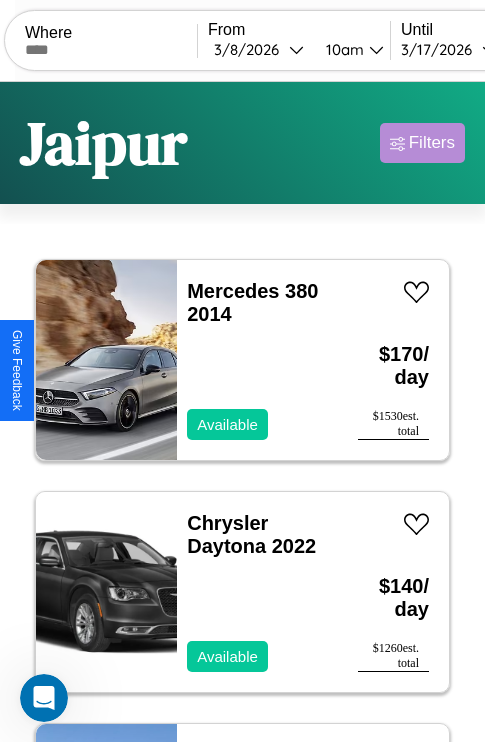 click on "Filters" at bounding box center (432, 143) 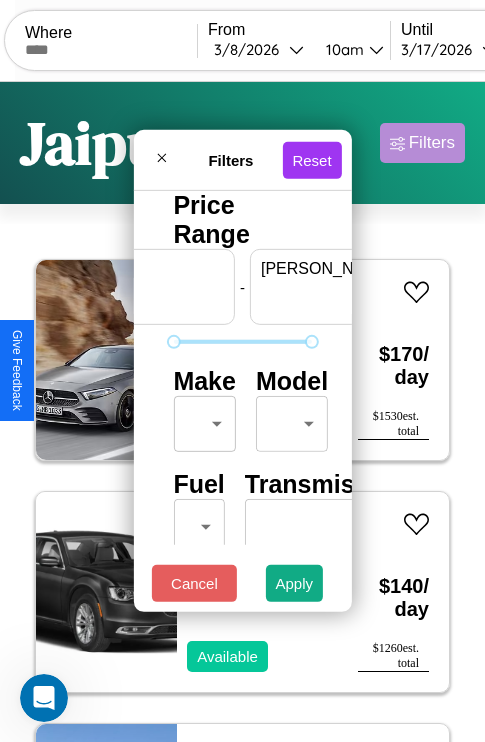 scroll, scrollTop: 0, scrollLeft: 124, axis: horizontal 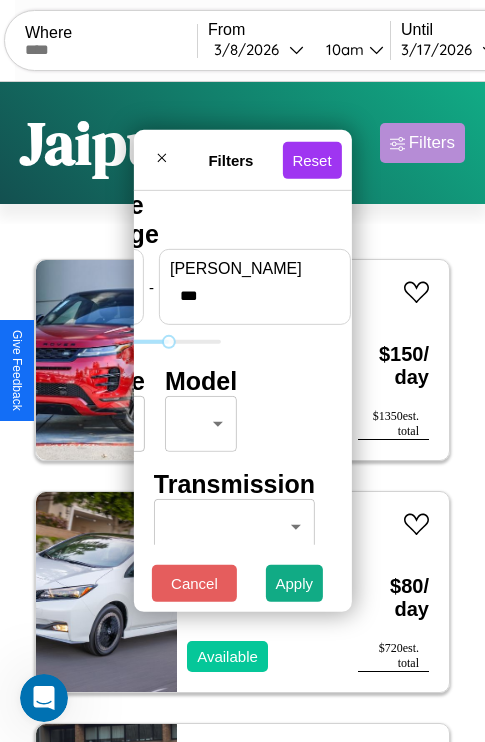 type on "***" 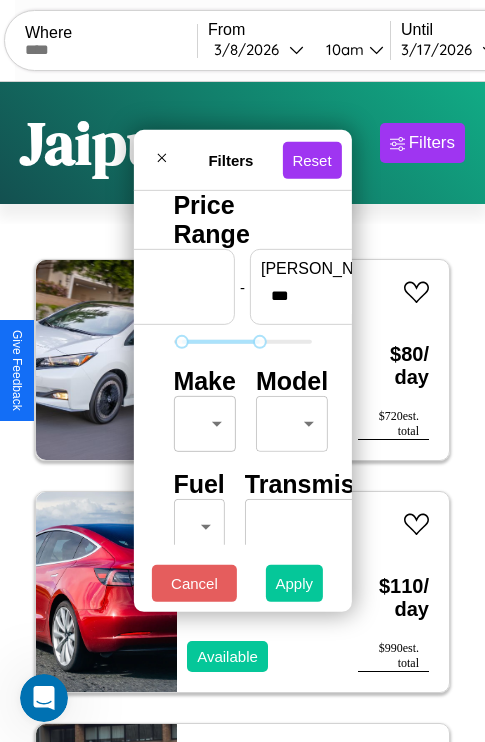 type on "**" 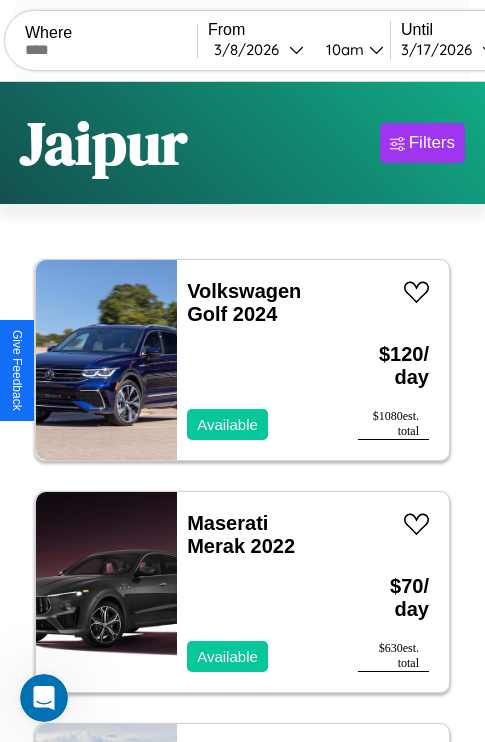scroll, scrollTop: 95, scrollLeft: 0, axis: vertical 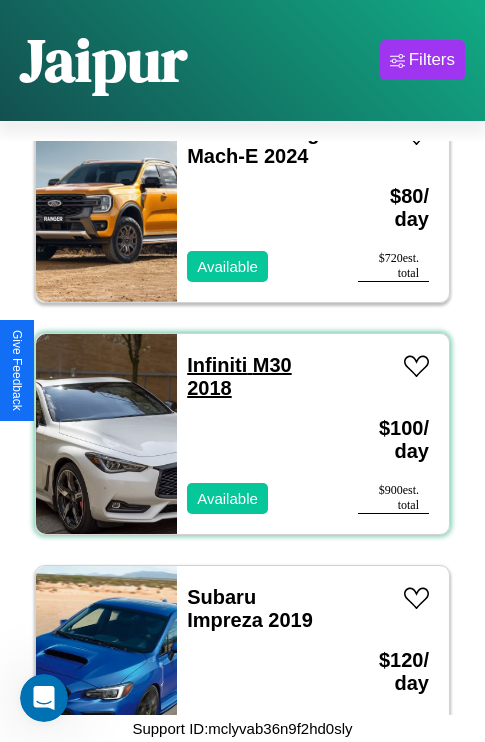 click on "Infiniti   M30   2018" at bounding box center [239, 376] 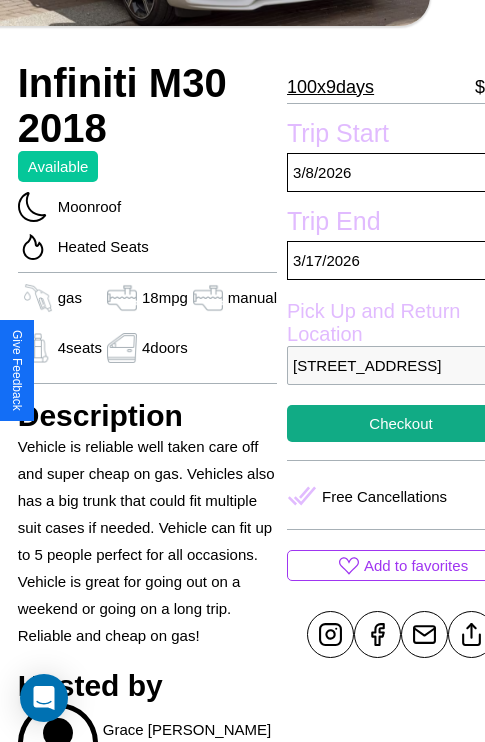 scroll, scrollTop: 408, scrollLeft: 68, axis: both 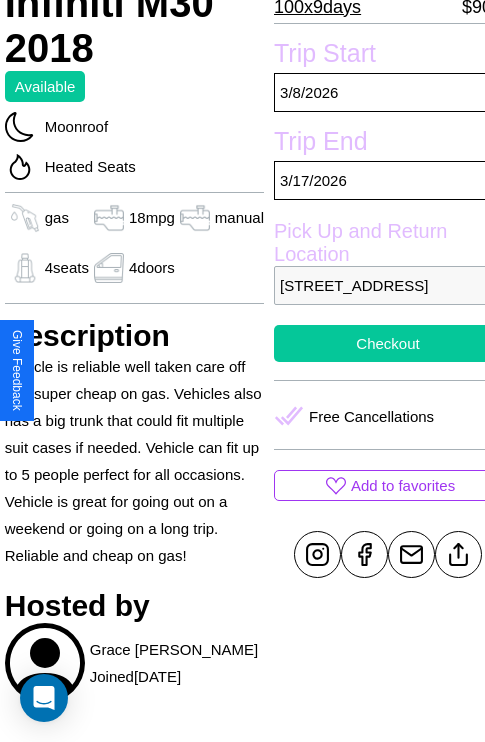 click on "Checkout" at bounding box center (388, 343) 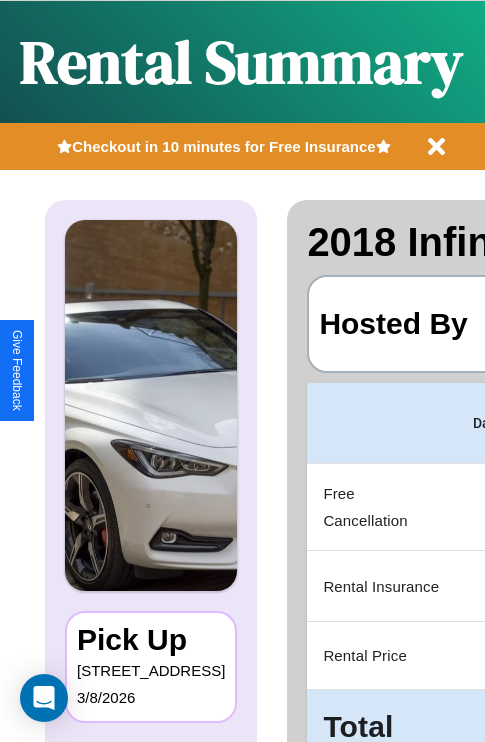 scroll, scrollTop: 0, scrollLeft: 378, axis: horizontal 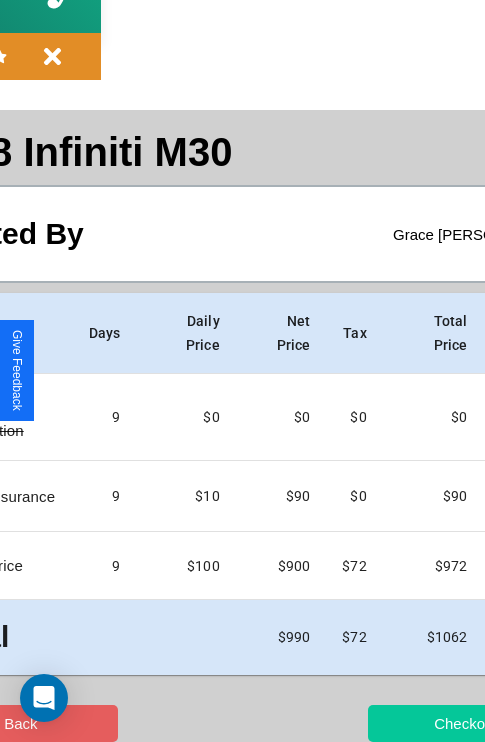 click on "Checkout" at bounding box center (465, 723) 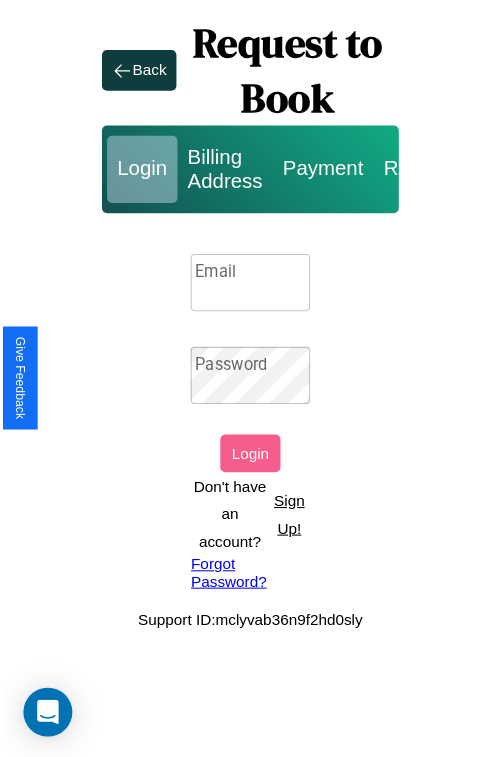 scroll, scrollTop: 0, scrollLeft: 0, axis: both 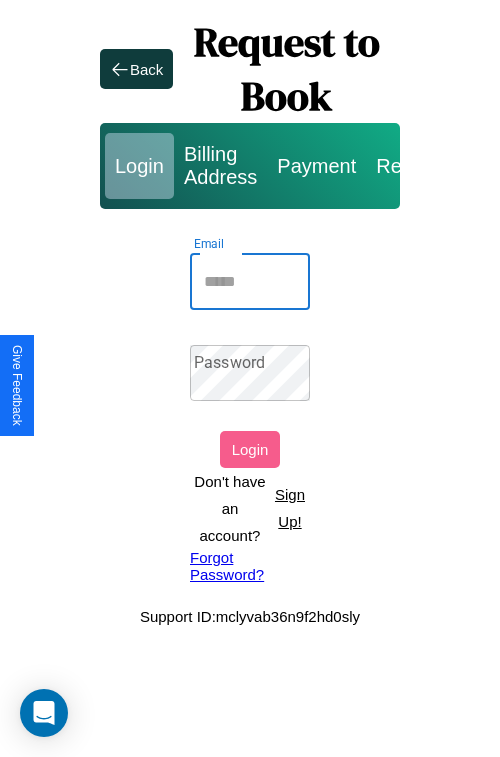 click on "Email" at bounding box center (250, 282) 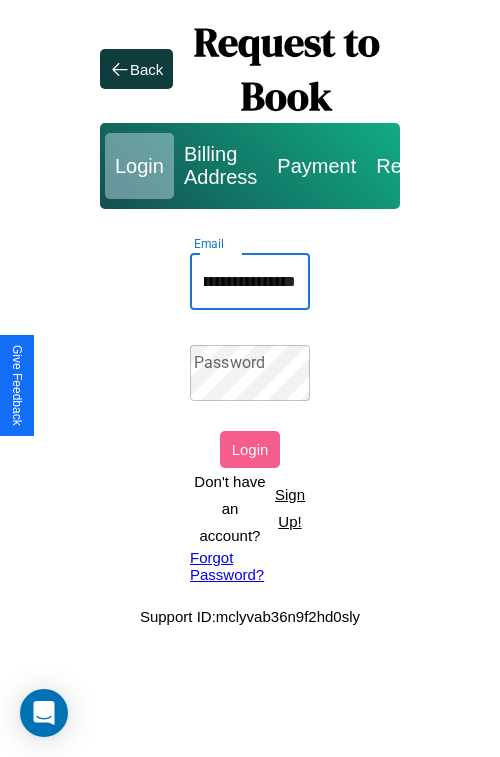 scroll, scrollTop: 0, scrollLeft: 87, axis: horizontal 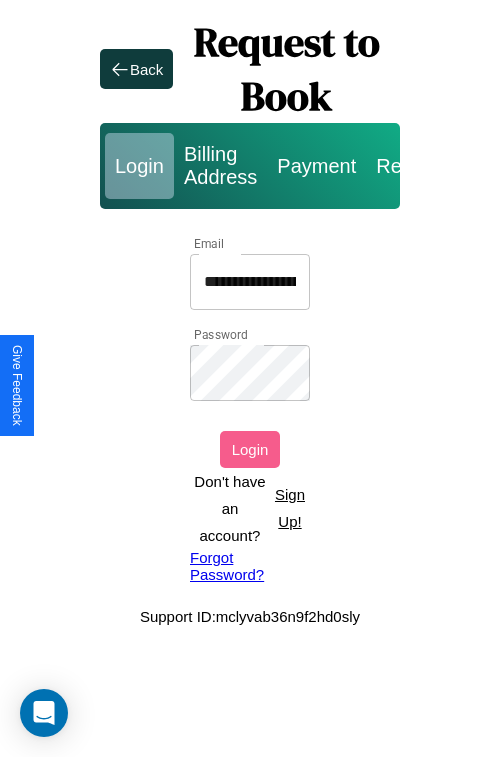 click on "Login" at bounding box center (250, 449) 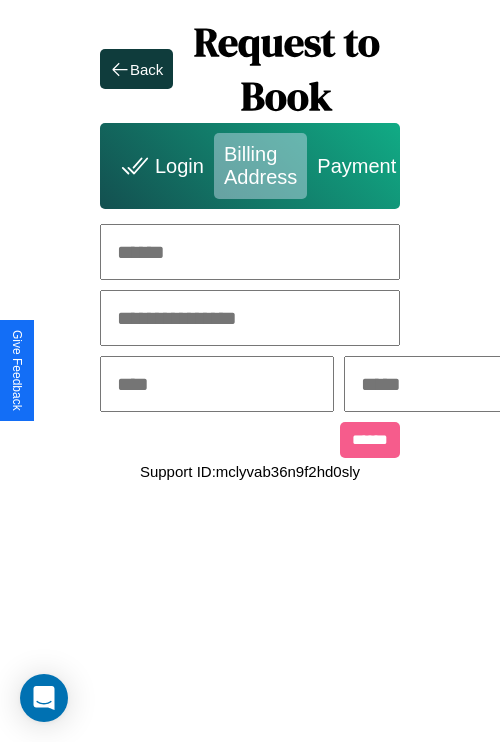 click at bounding box center (250, 252) 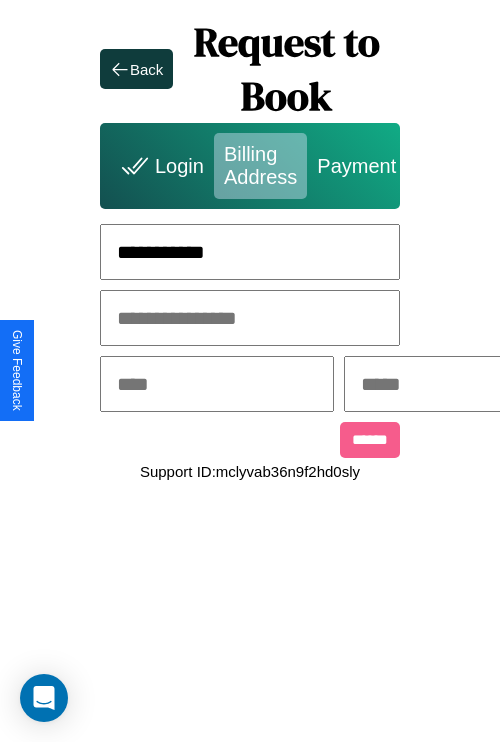 type on "**********" 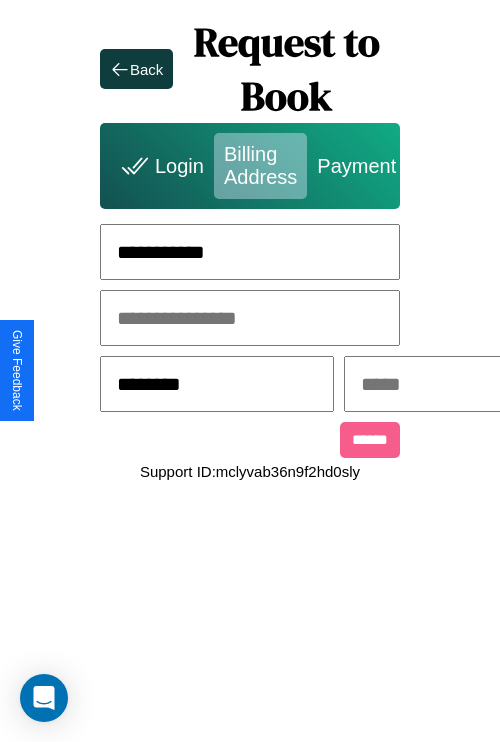 type on "********" 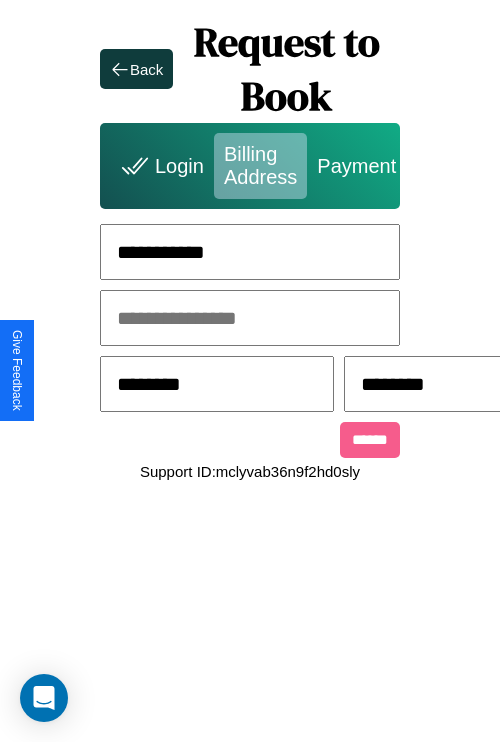 scroll, scrollTop: 0, scrollLeft: 517, axis: horizontal 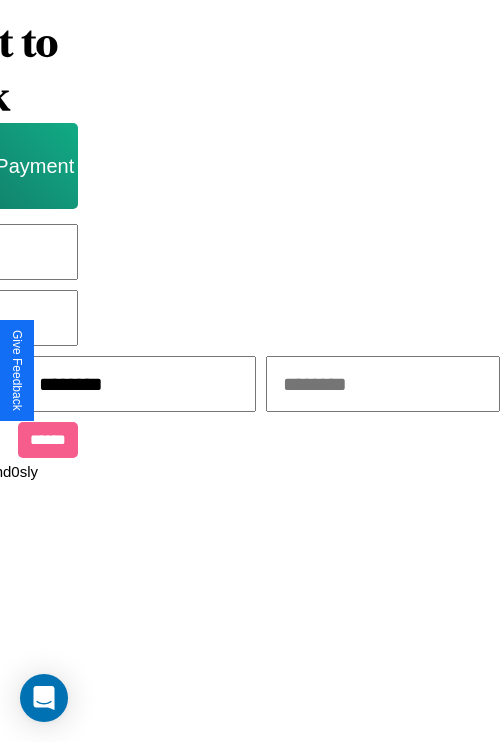 type on "********" 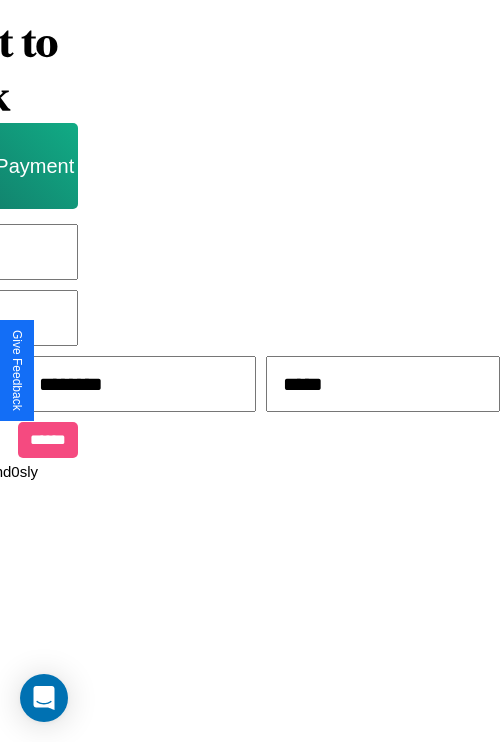 type on "*****" 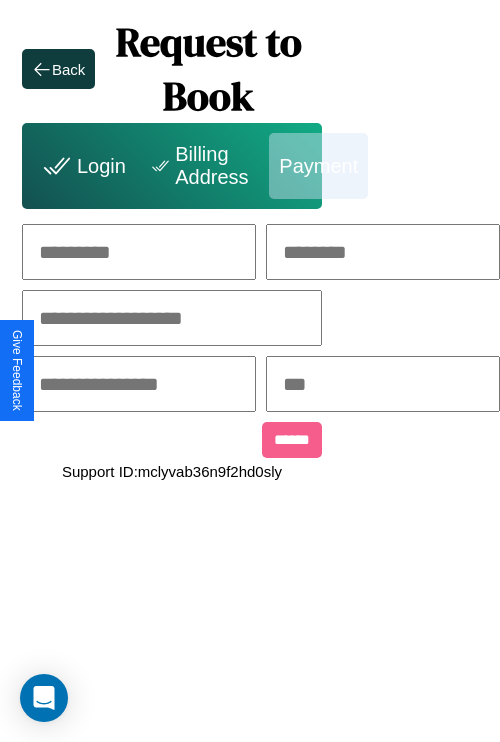 scroll, scrollTop: 0, scrollLeft: 208, axis: horizontal 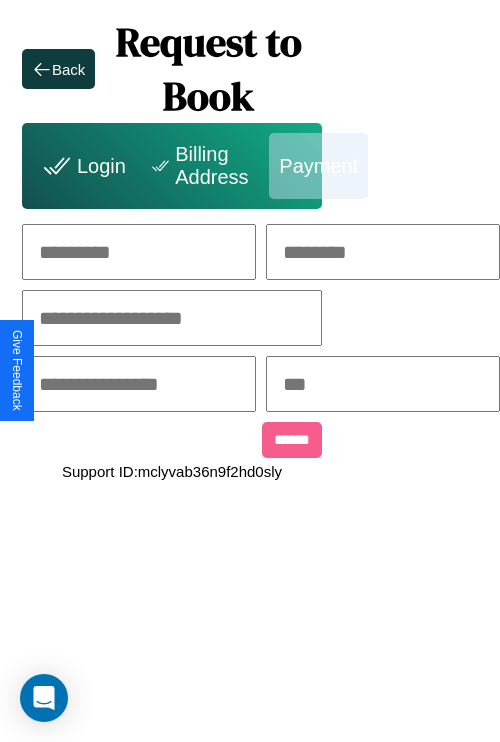 click at bounding box center [139, 252] 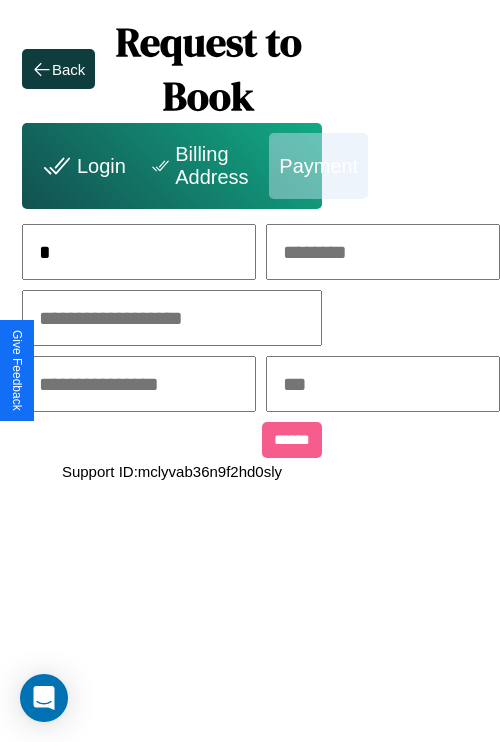 scroll, scrollTop: 0, scrollLeft: 130, axis: horizontal 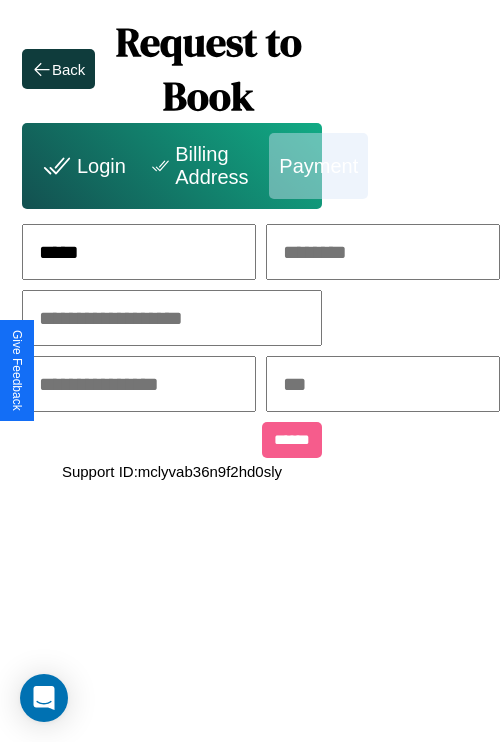 type on "*****" 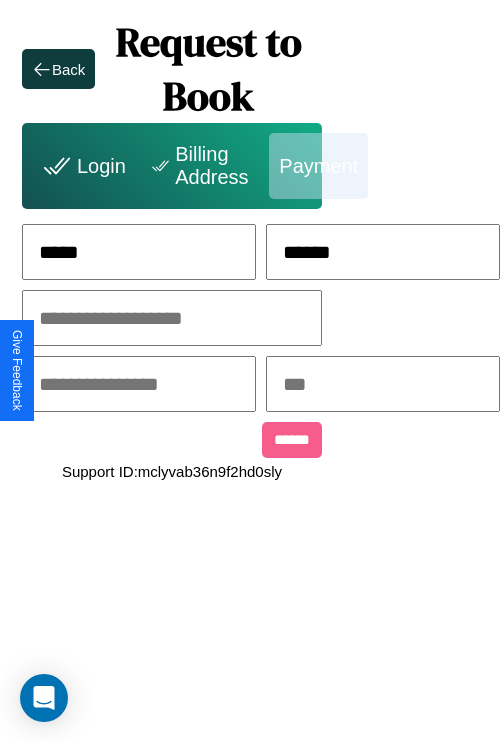 type on "******" 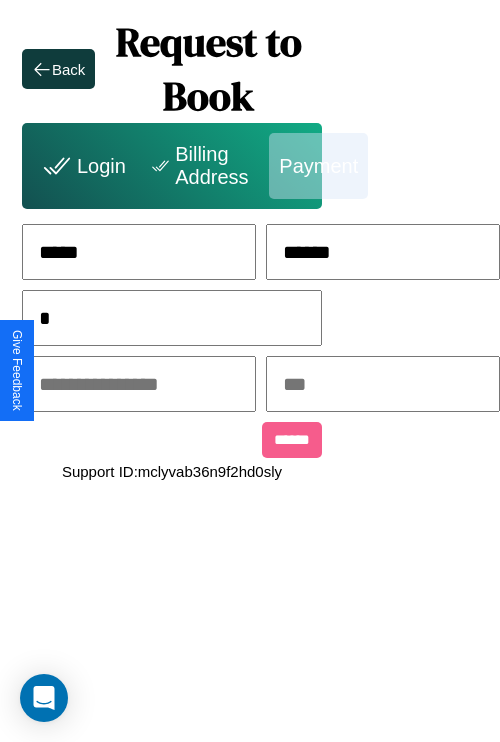 scroll, scrollTop: 0, scrollLeft: 128, axis: horizontal 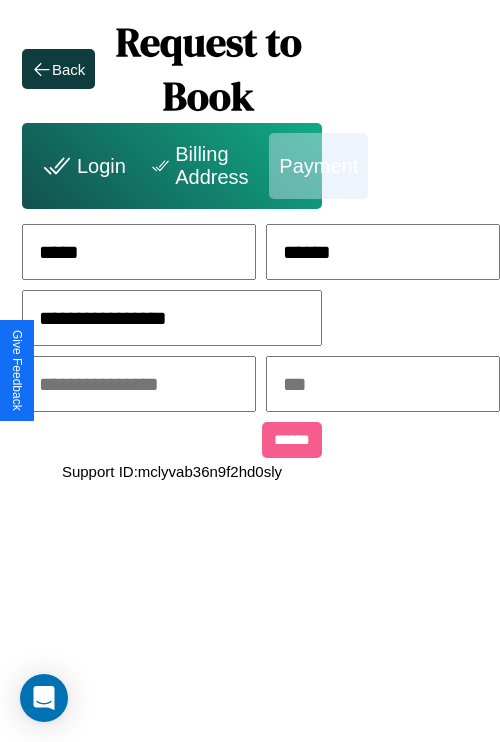 type on "**********" 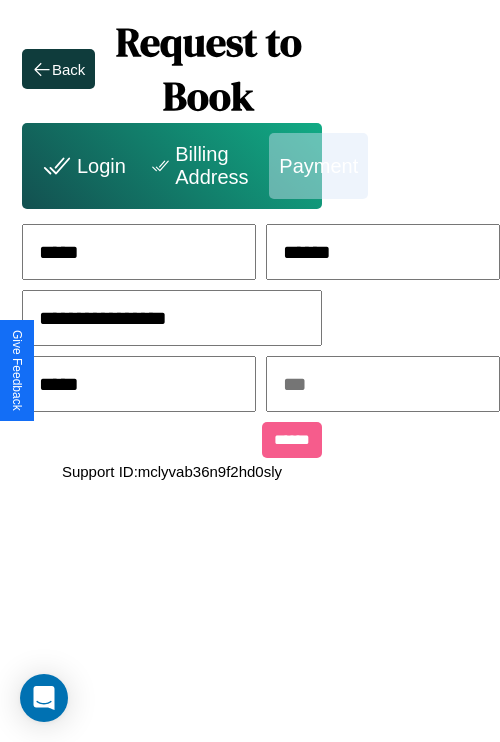 type on "*****" 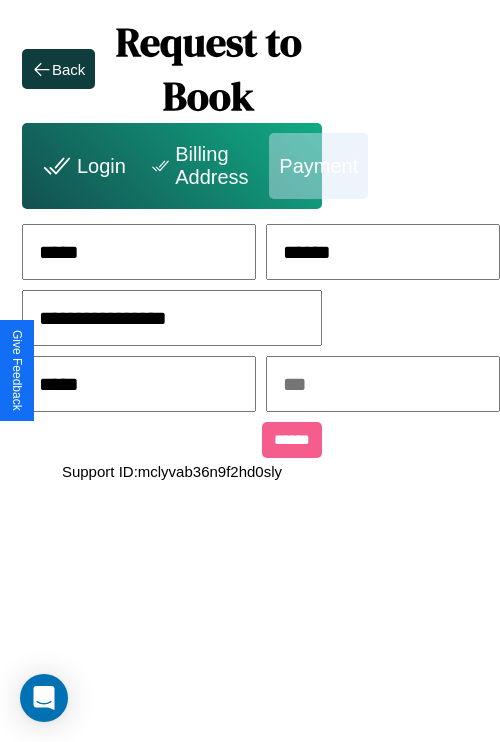 click at bounding box center [383, 384] 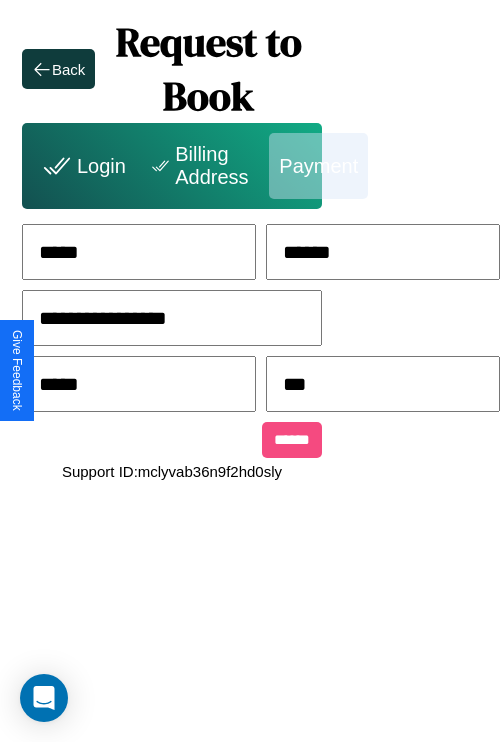 type on "***" 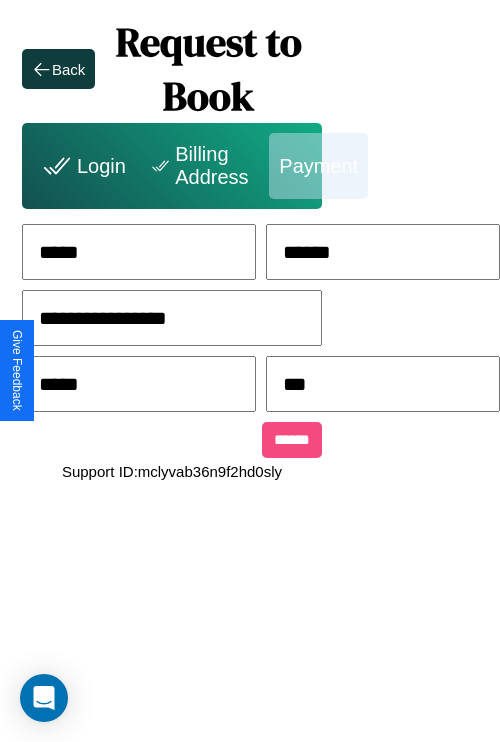 click on "******" at bounding box center [292, 440] 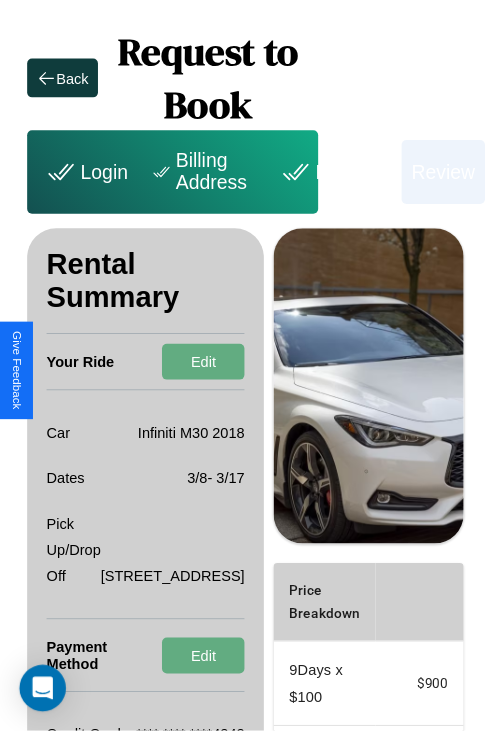 scroll, scrollTop: 0, scrollLeft: 72, axis: horizontal 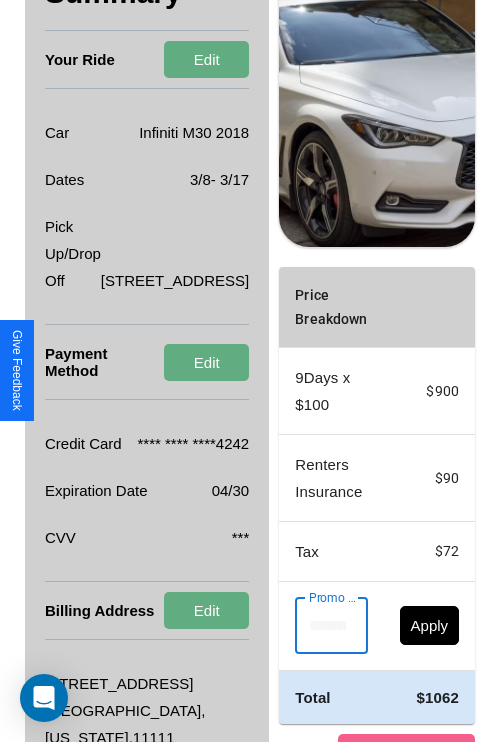 click on "Promo Code" at bounding box center [320, 626] 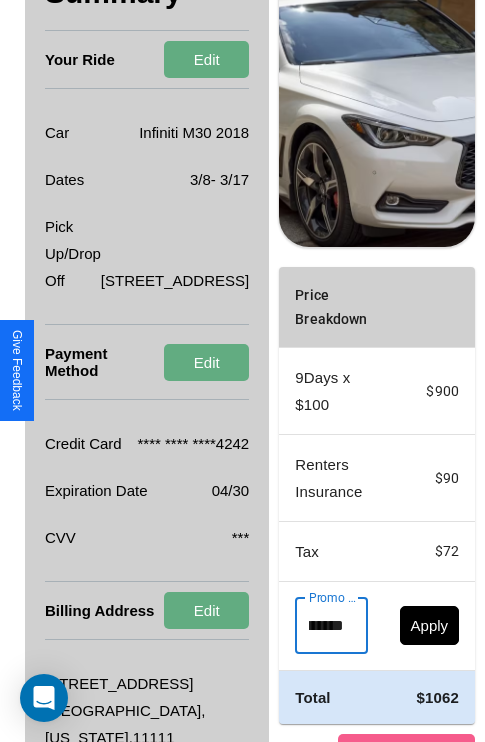 scroll, scrollTop: 0, scrollLeft: 71, axis: horizontal 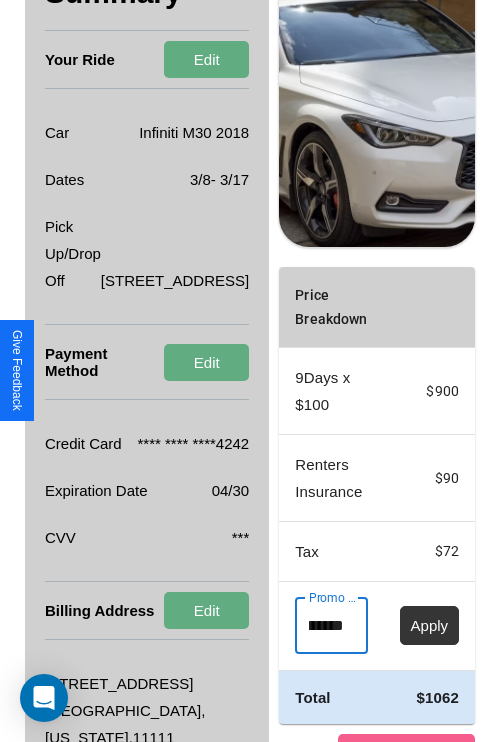 type on "**********" 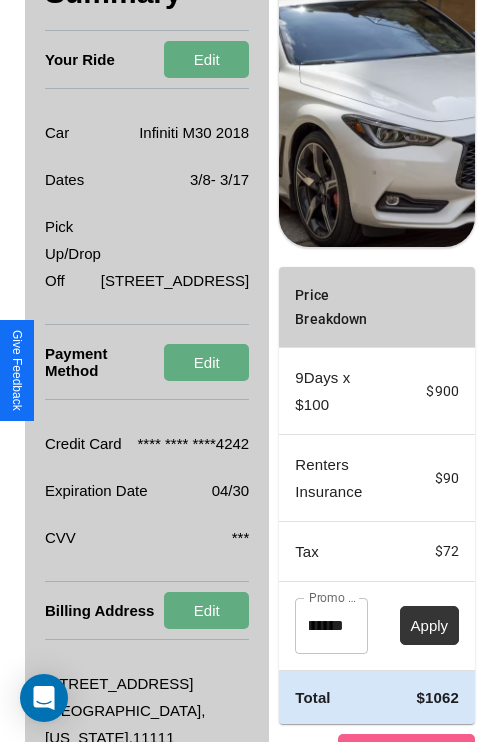 scroll, scrollTop: 0, scrollLeft: 0, axis: both 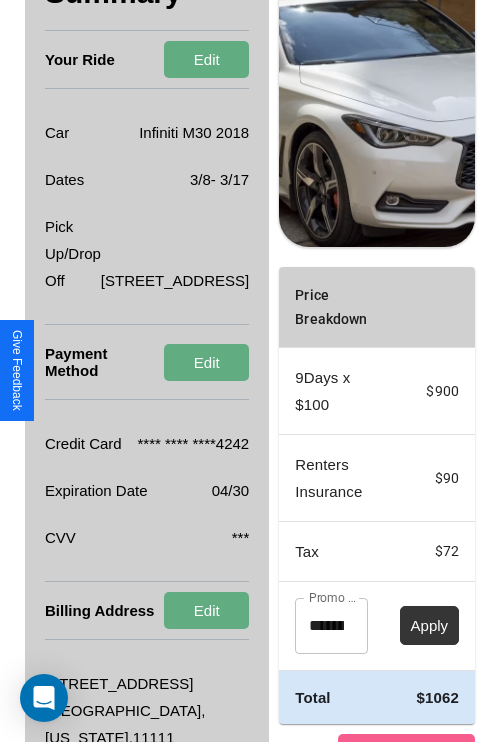 click on "Apply" at bounding box center (430, 625) 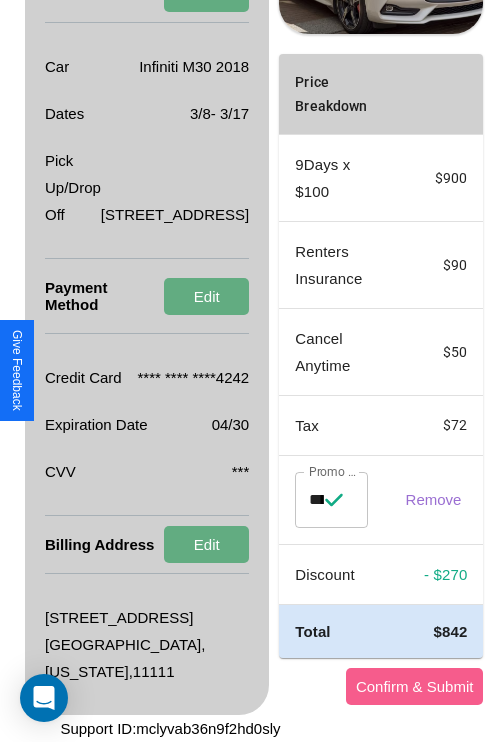 scroll, scrollTop: 455, scrollLeft: 72, axis: both 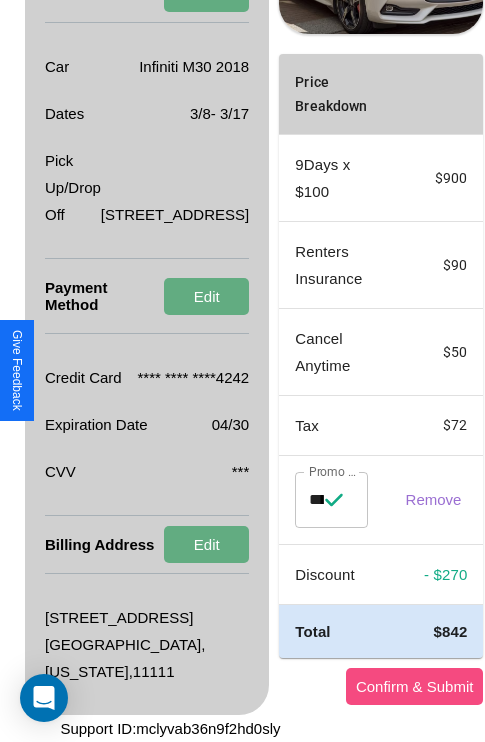 click on "Confirm & Submit" at bounding box center [415, 686] 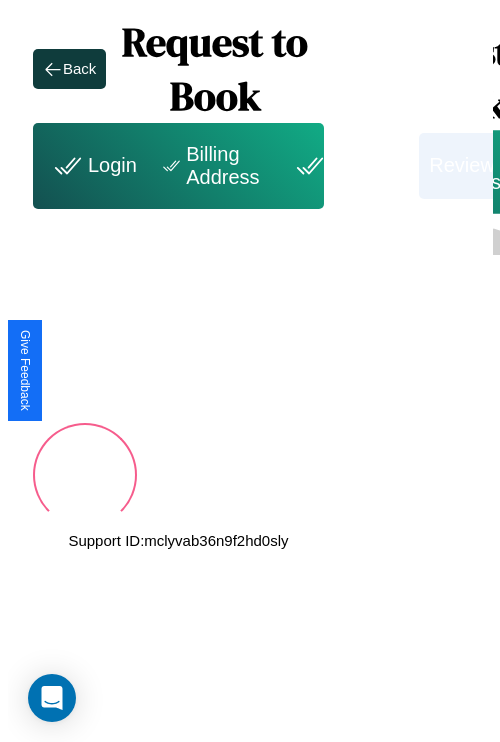 scroll, scrollTop: 0, scrollLeft: 72, axis: horizontal 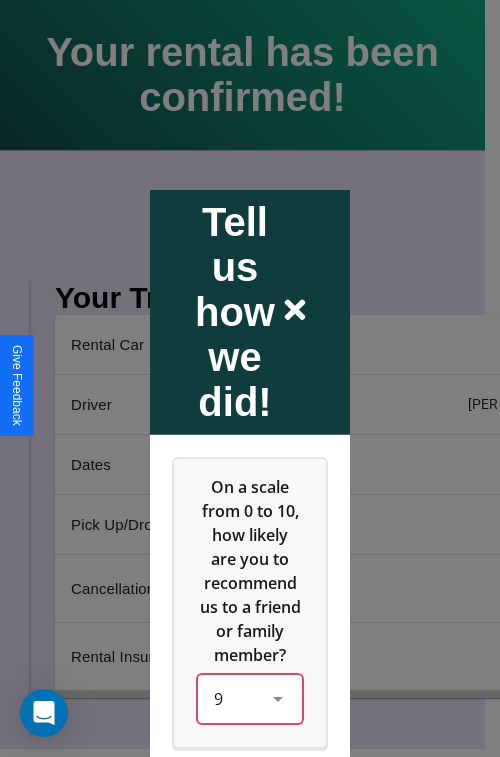 click on "9" at bounding box center [250, 698] 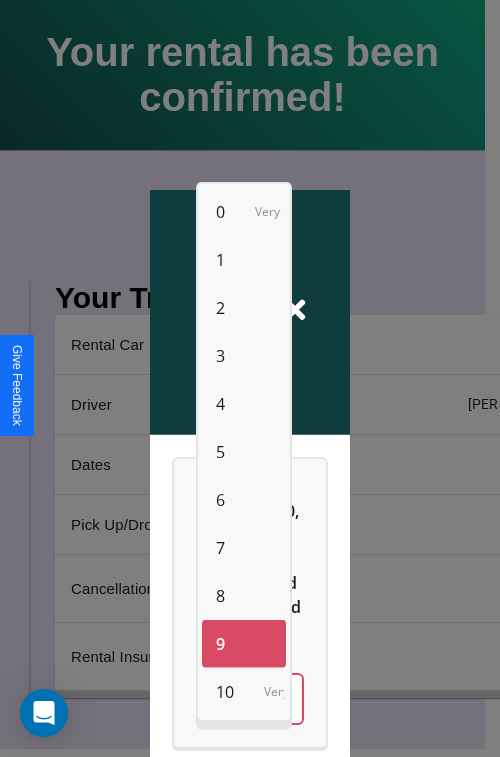 click on "5" at bounding box center (220, 452) 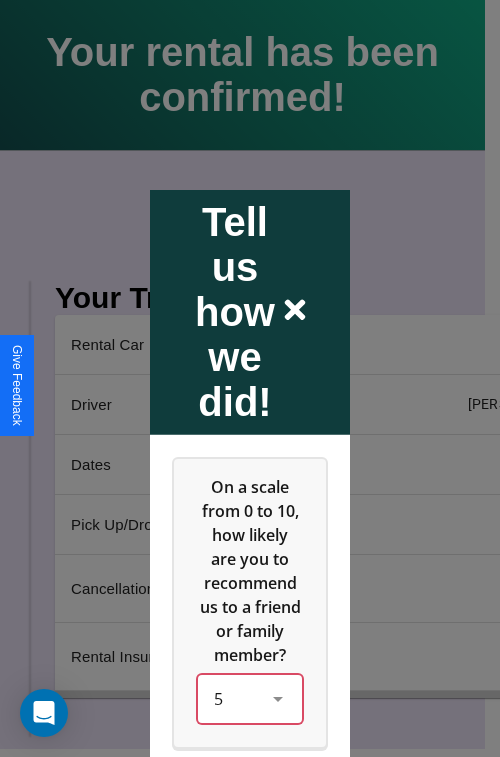 scroll, scrollTop: 334, scrollLeft: 0, axis: vertical 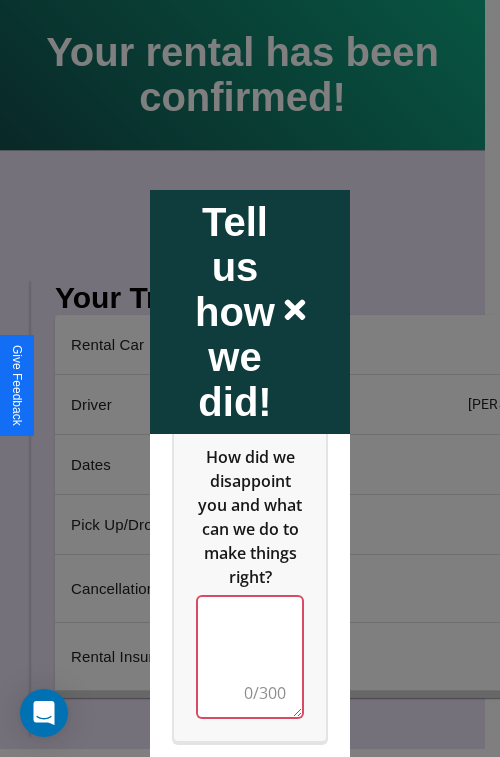 click at bounding box center (250, 656) 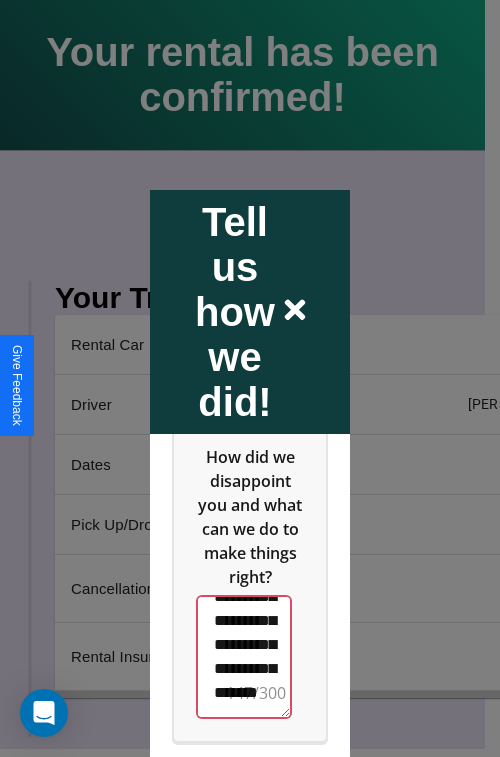 scroll, scrollTop: 636, scrollLeft: 0, axis: vertical 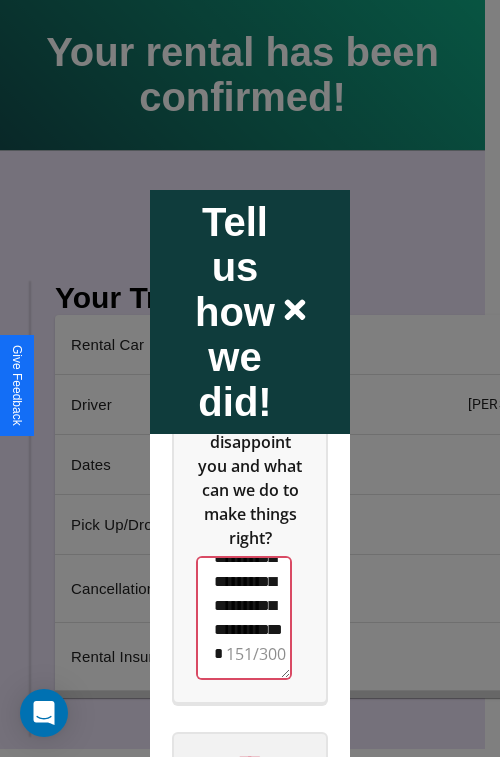 type on "**********" 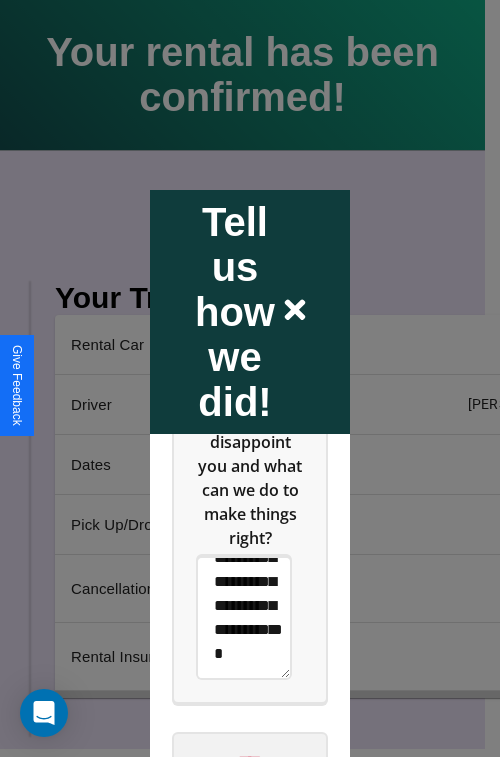 click on "****" at bounding box center [250, 761] 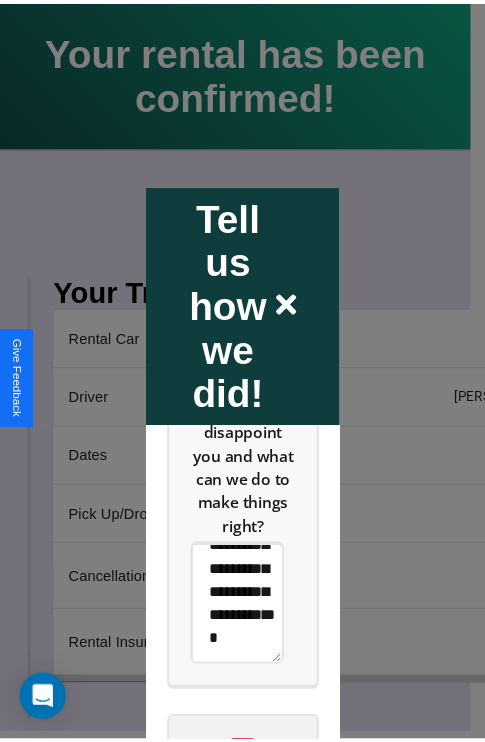 scroll, scrollTop: 0, scrollLeft: 0, axis: both 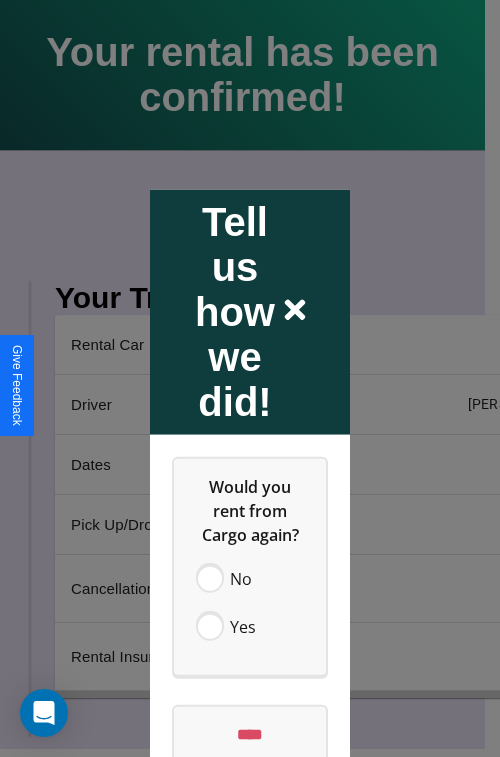 click at bounding box center [250, 378] 